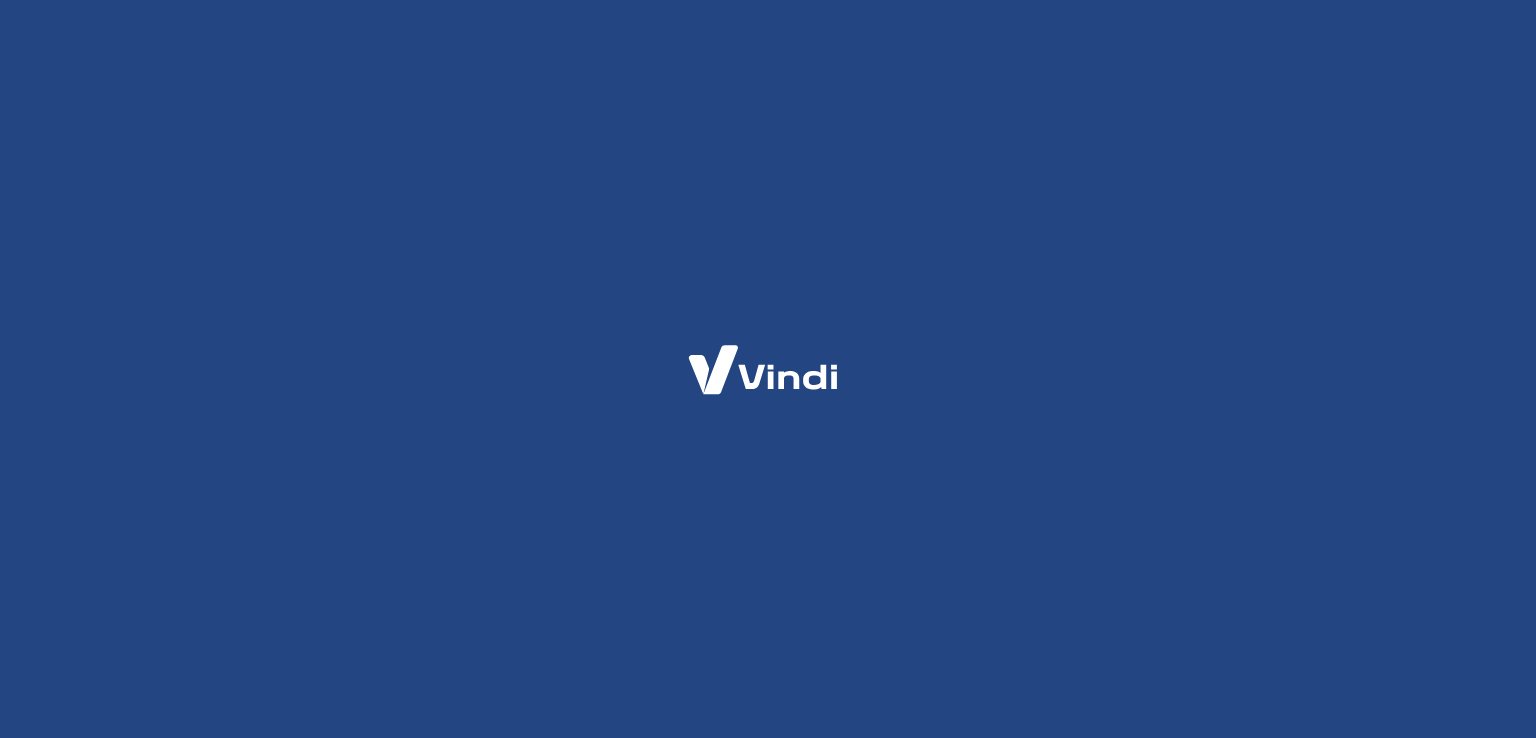 scroll, scrollTop: 0, scrollLeft: 0, axis: both 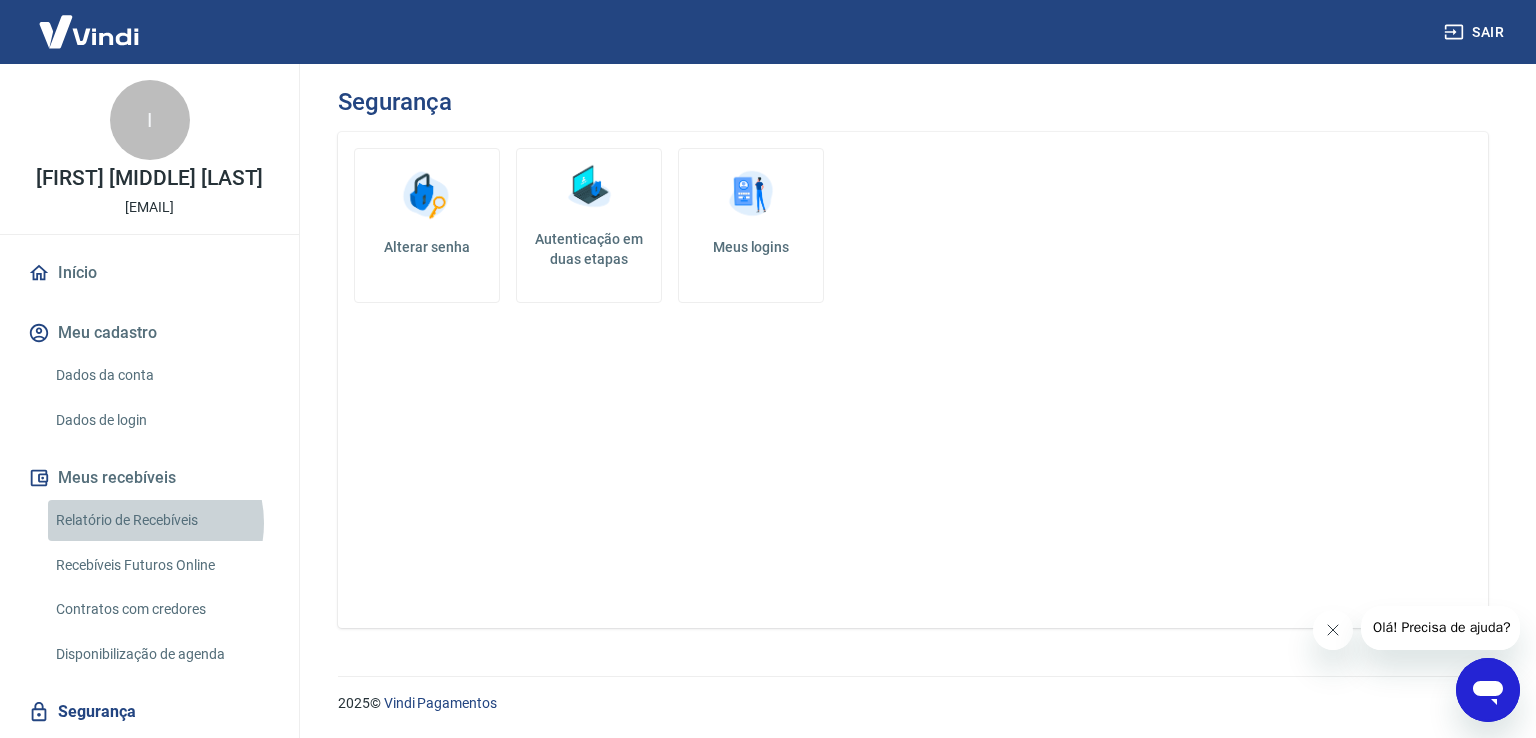 click on "Relatório de Recebíveis" at bounding box center (161, 520) 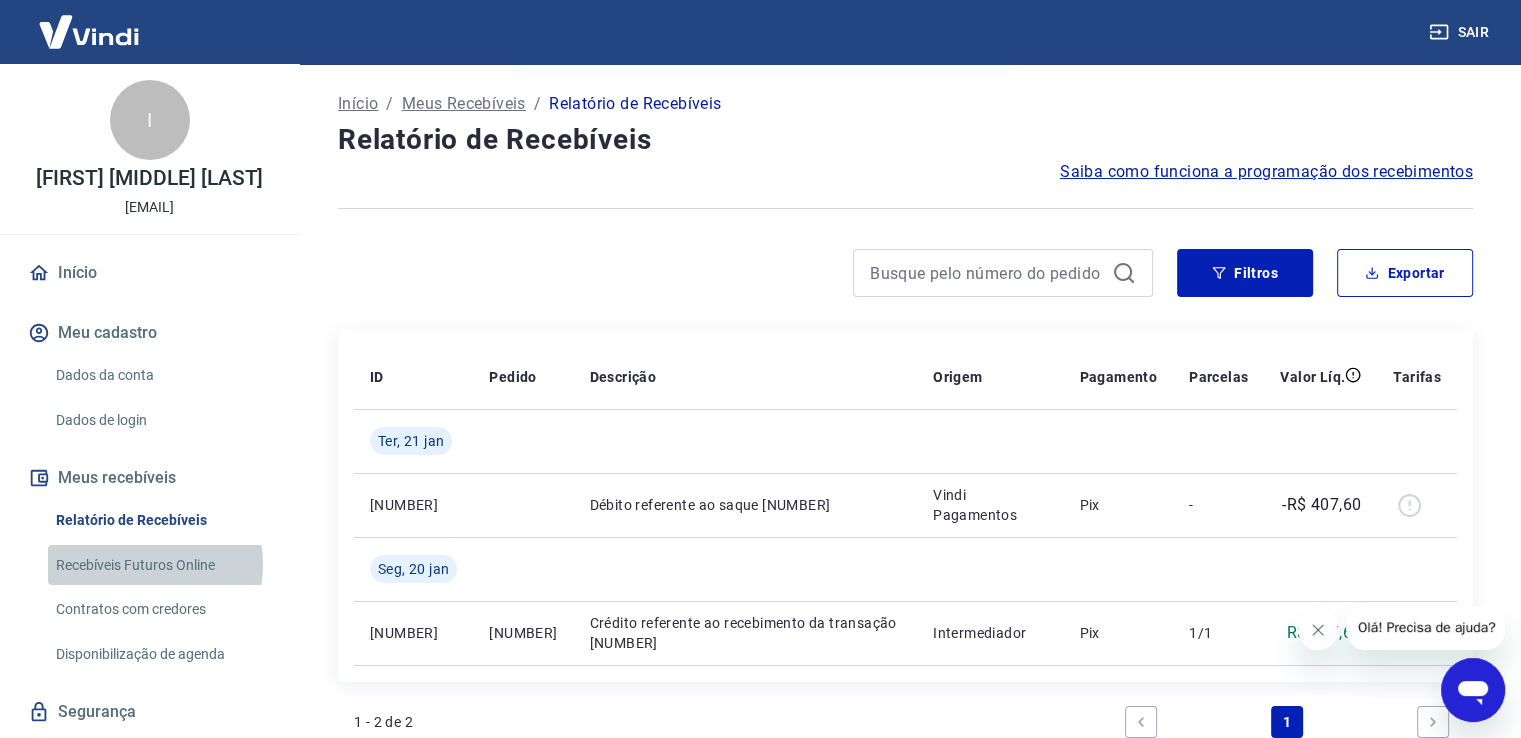click on "Recebíveis Futuros Online" at bounding box center [161, 565] 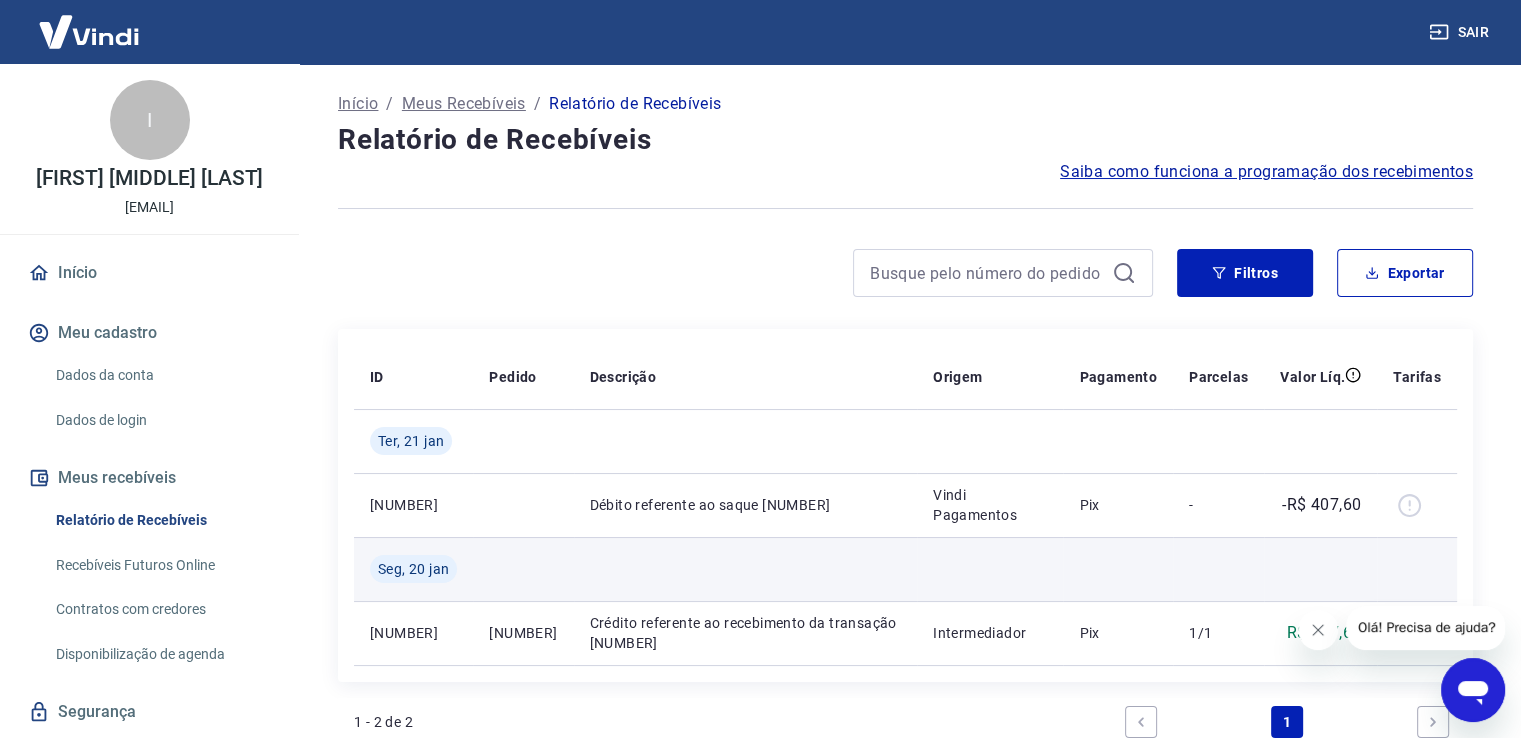 scroll, scrollTop: 255, scrollLeft: 0, axis: vertical 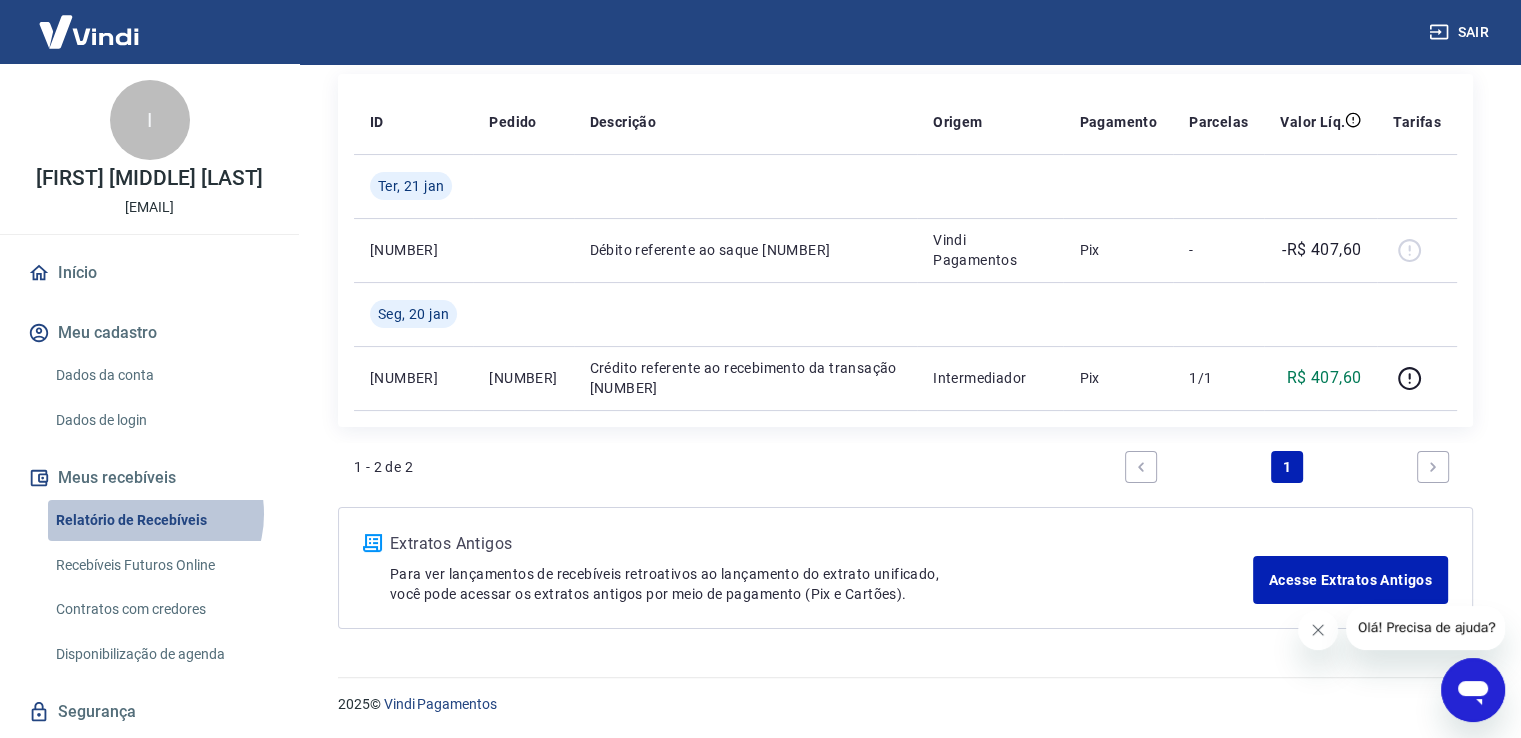 click on "Relatório de Recebíveis" at bounding box center [161, 520] 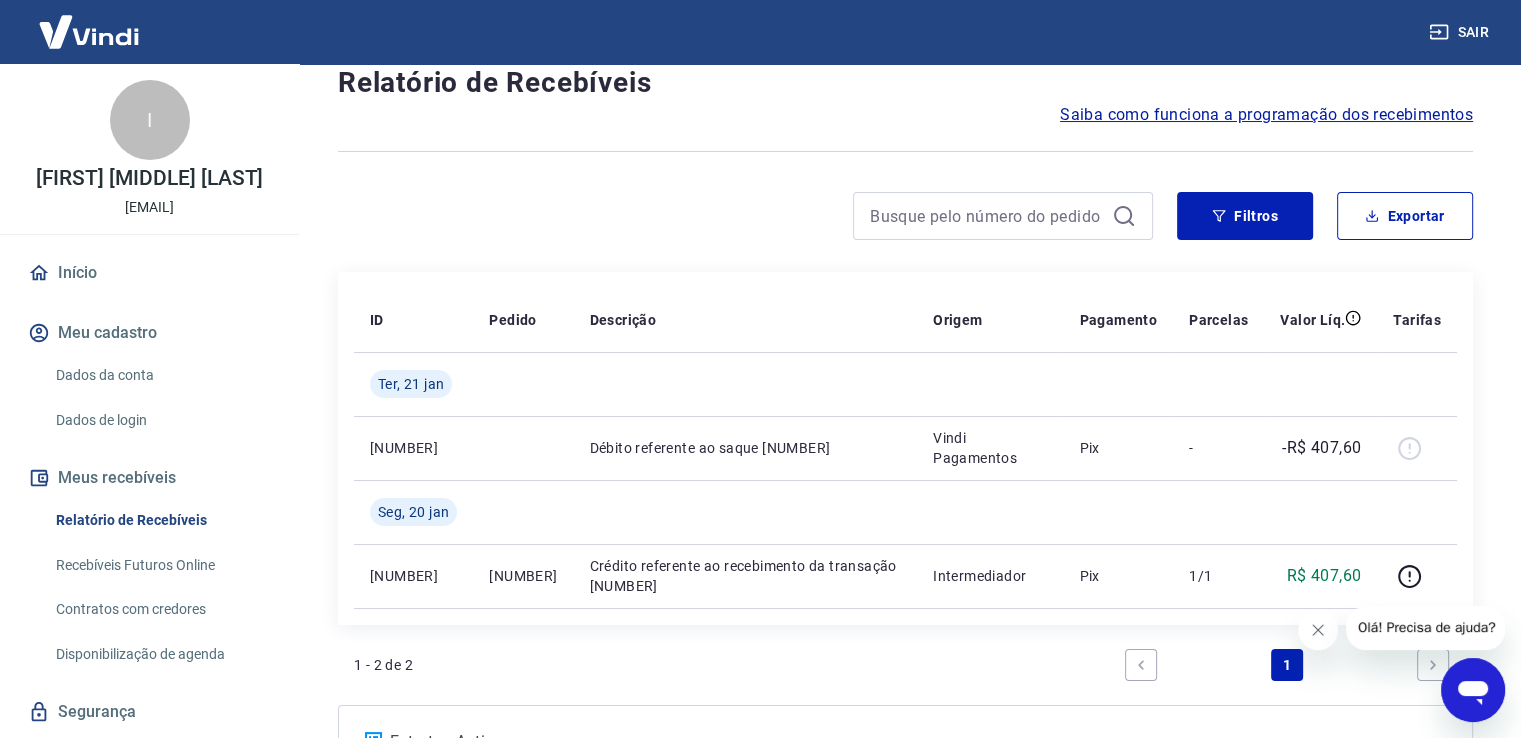 scroll, scrollTop: 0, scrollLeft: 0, axis: both 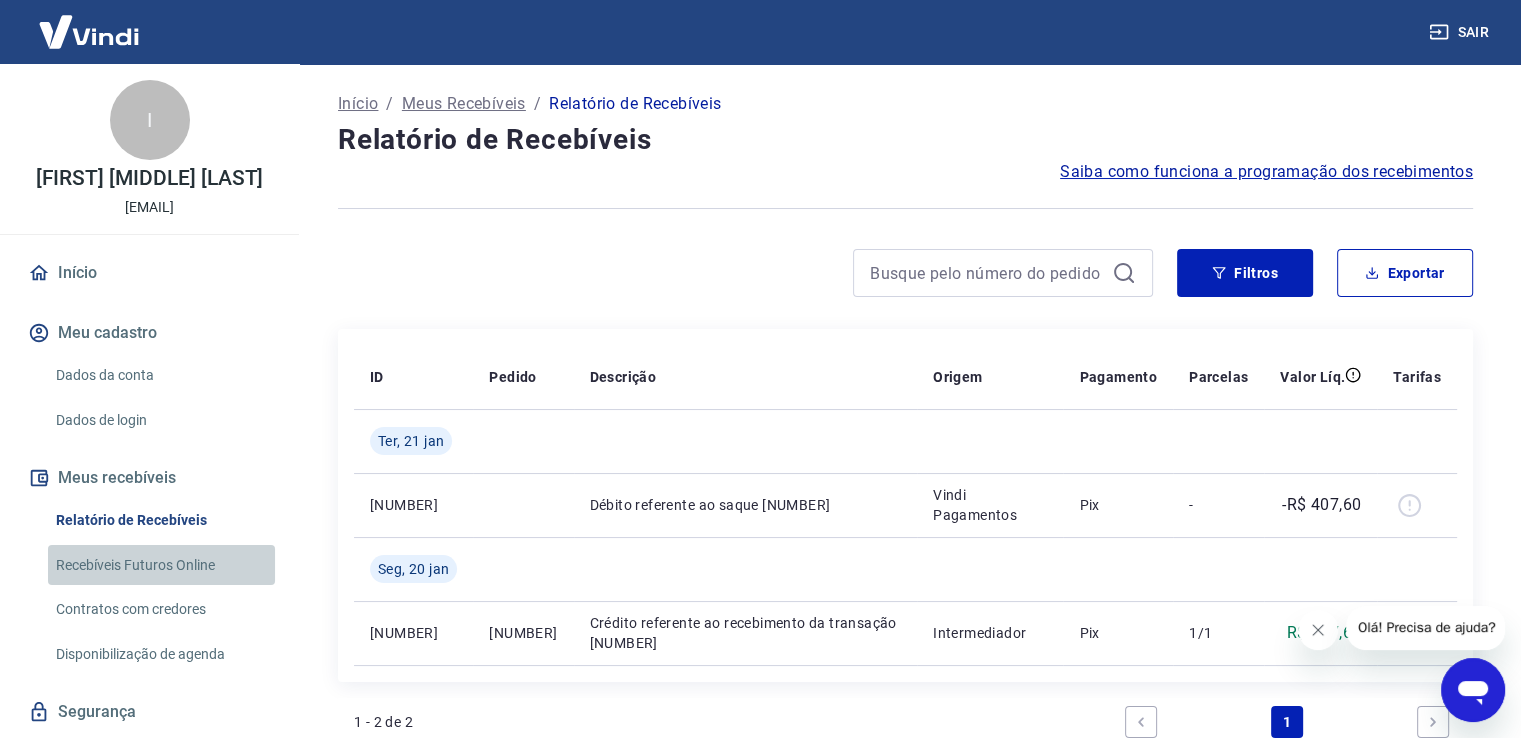 click on "Recebíveis Futuros Online" at bounding box center [161, 565] 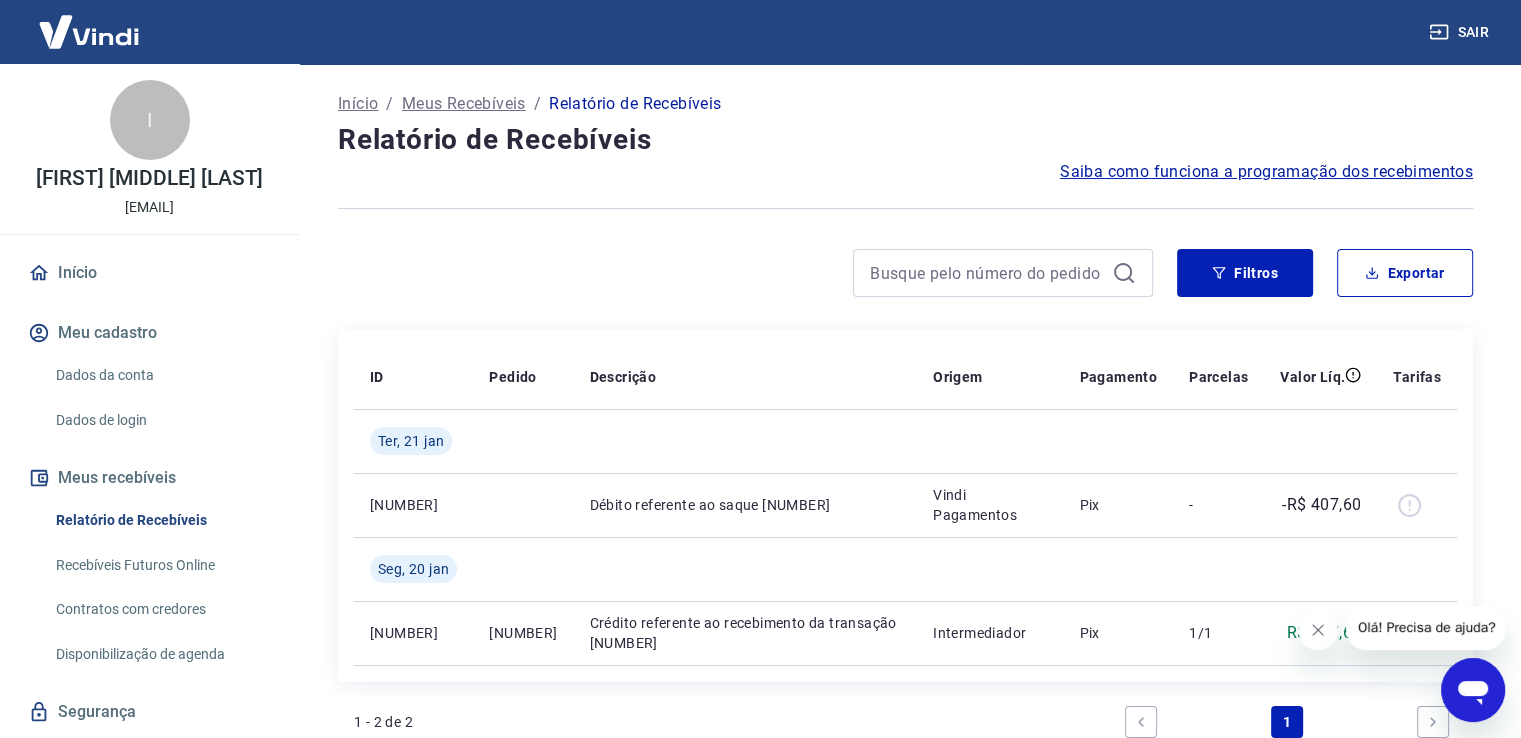 scroll, scrollTop: 298, scrollLeft: 0, axis: vertical 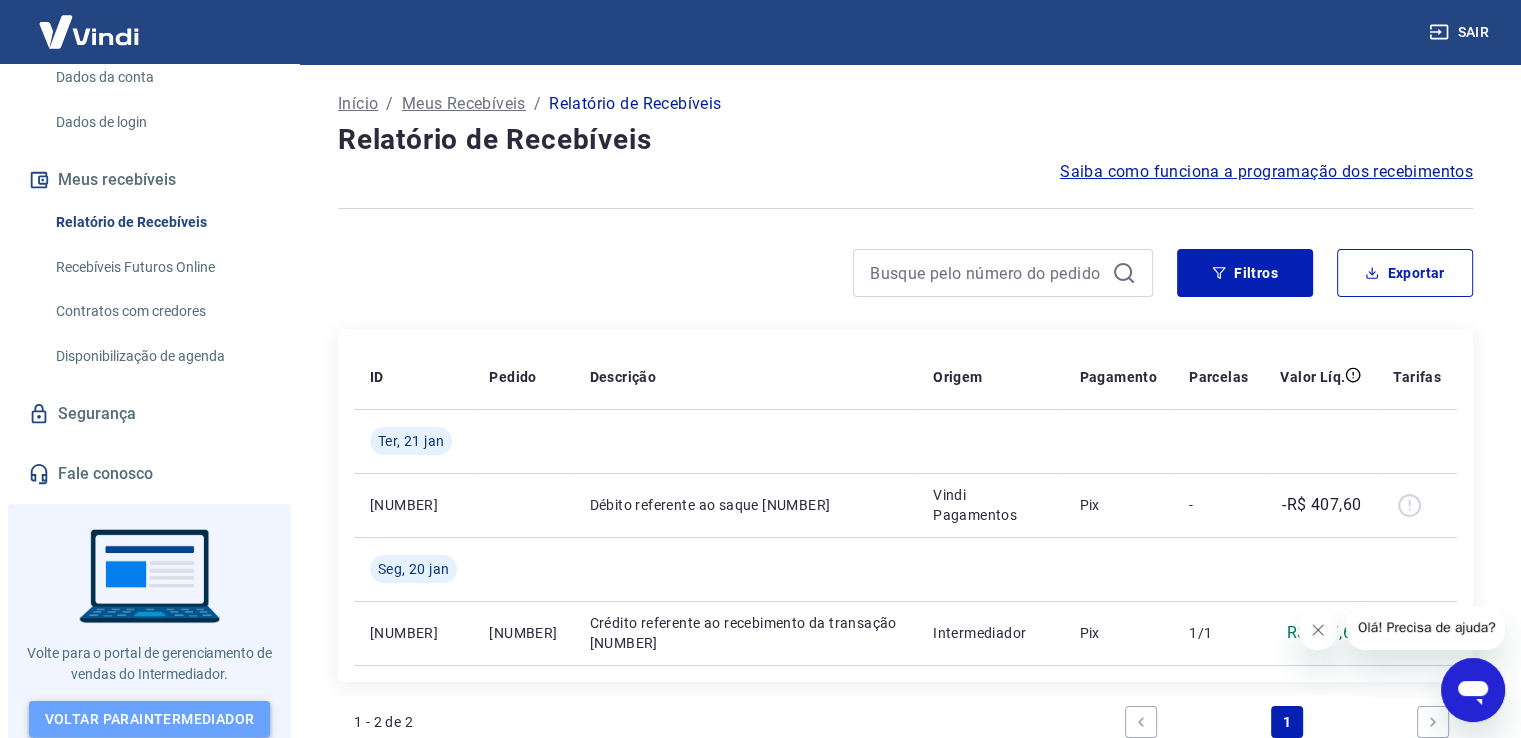 click on "Voltar para  Intermediador" at bounding box center (150, 719) 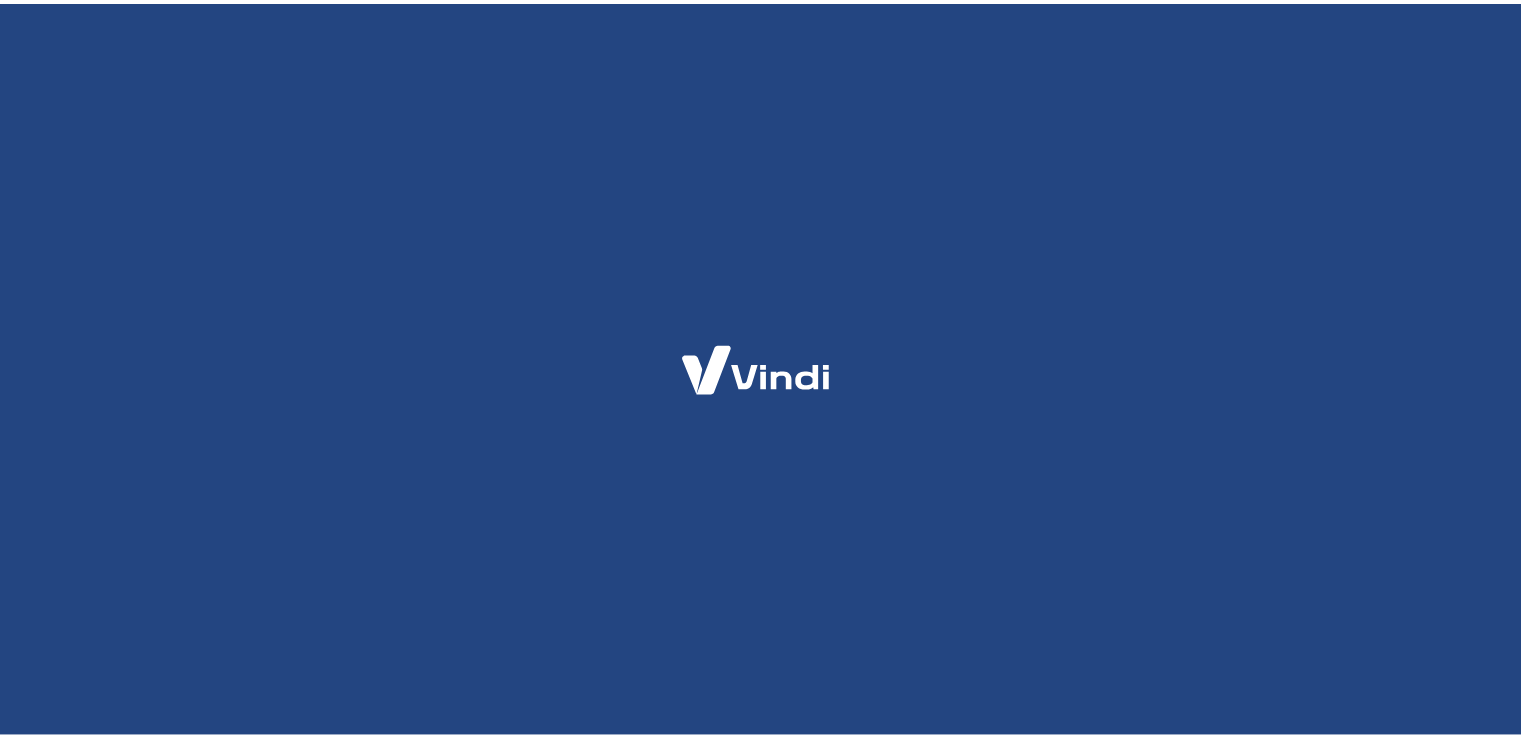 scroll, scrollTop: 0, scrollLeft: 0, axis: both 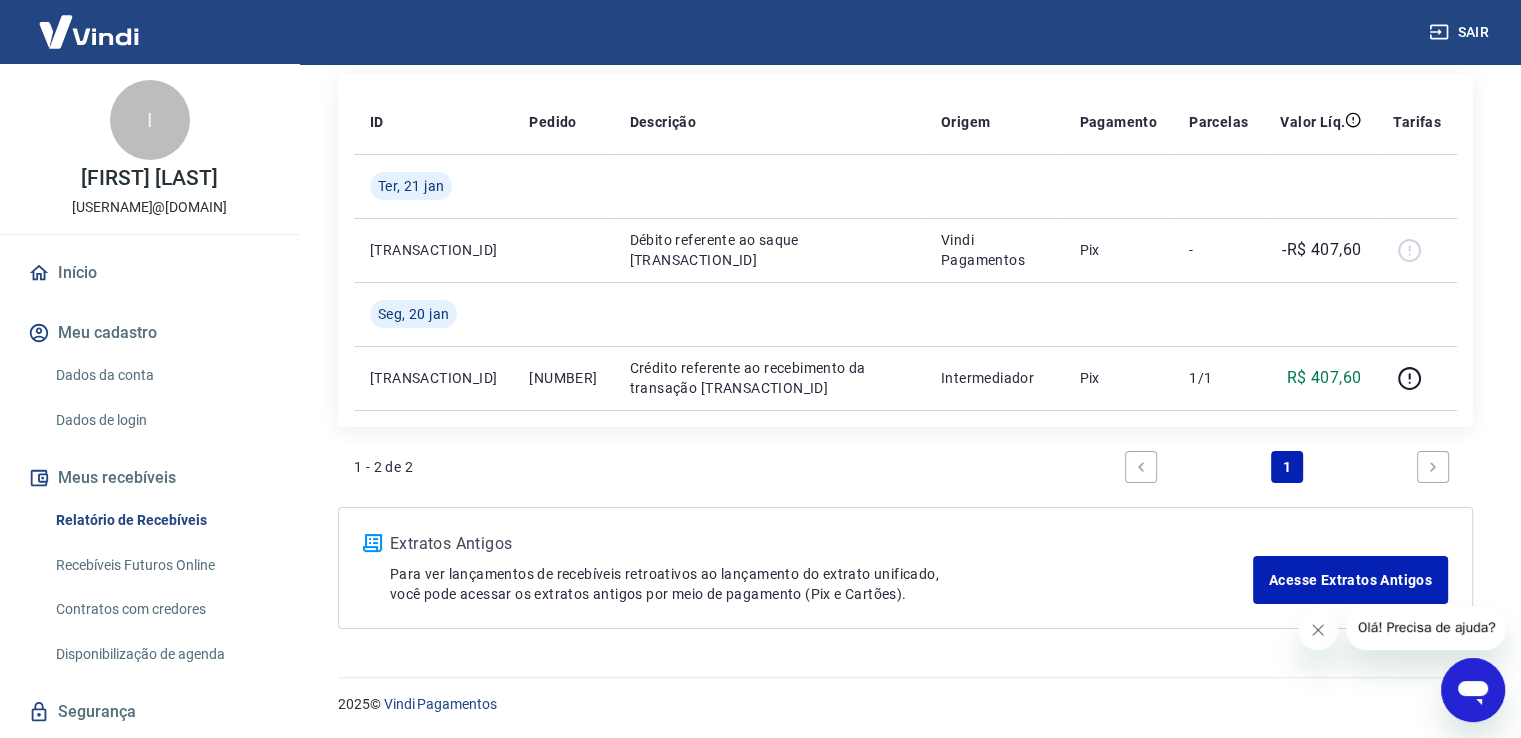click 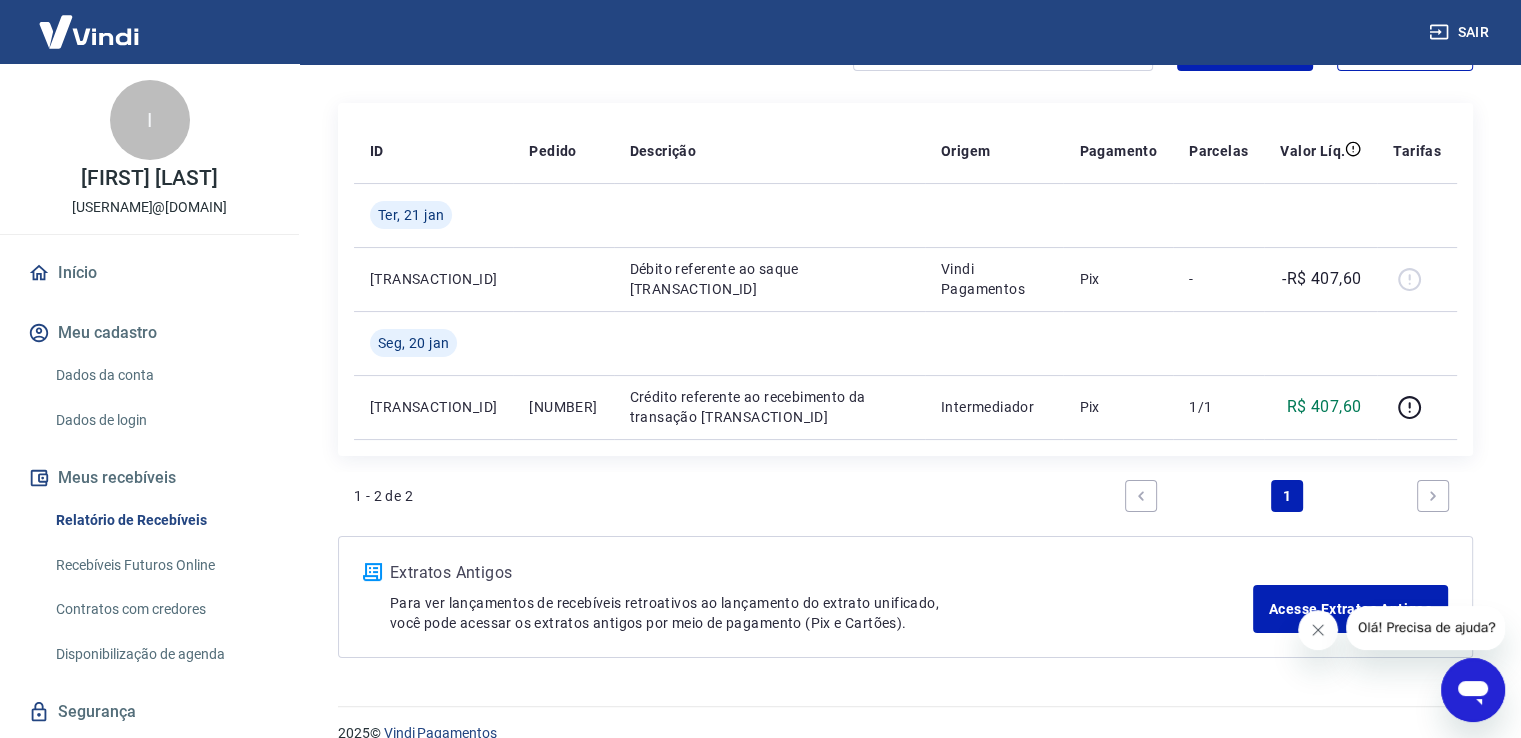 scroll, scrollTop: 255, scrollLeft: 0, axis: vertical 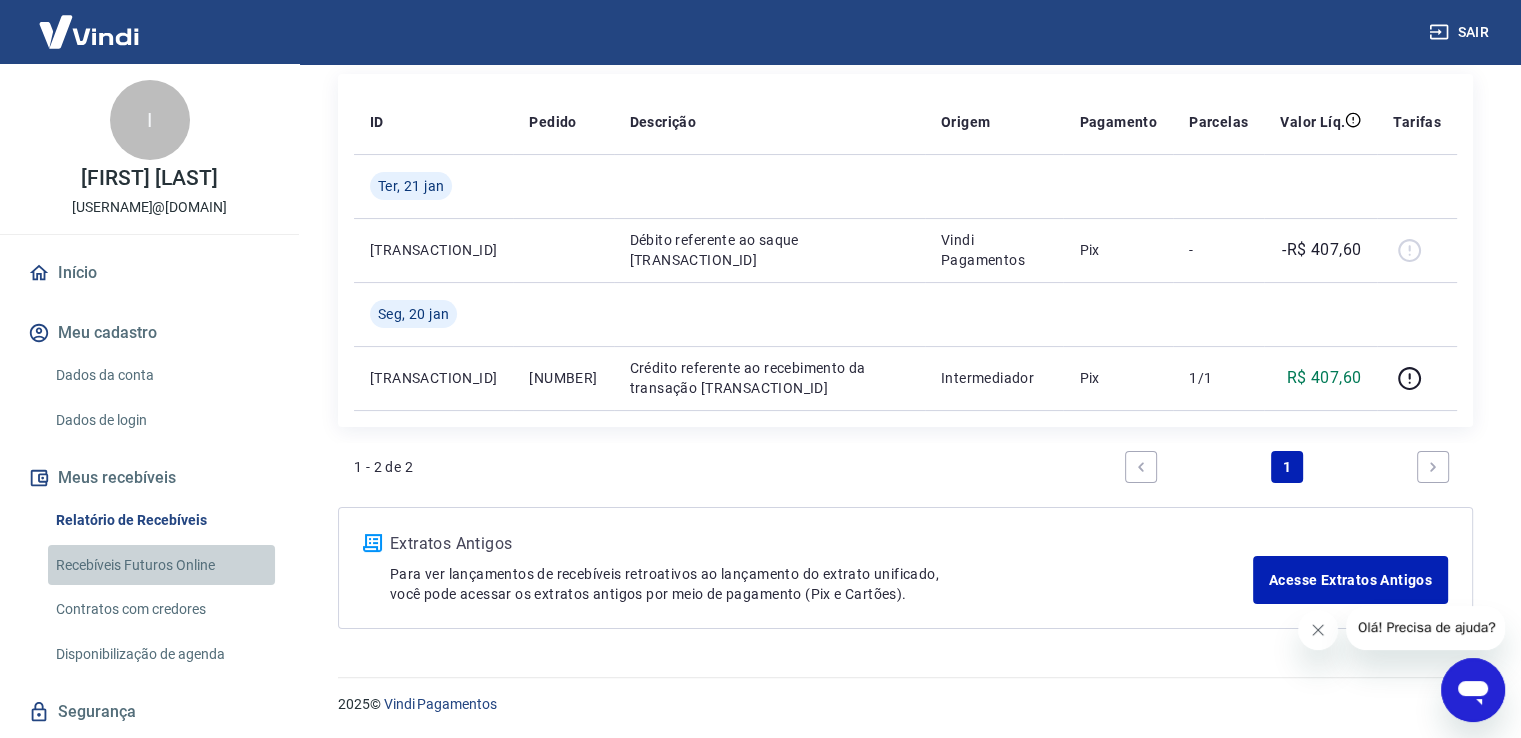click on "Recebíveis Futuros Online" at bounding box center [161, 565] 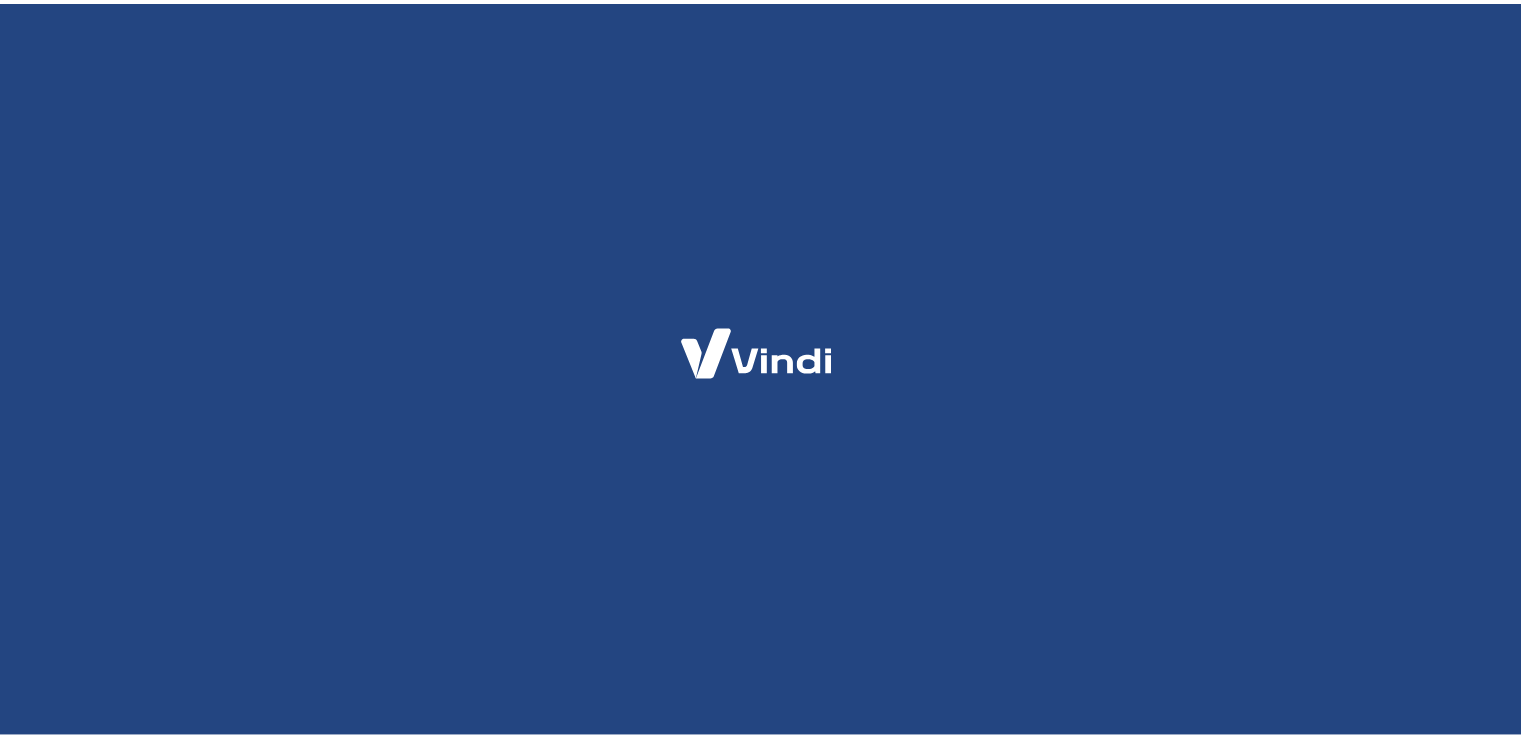 scroll, scrollTop: 0, scrollLeft: 0, axis: both 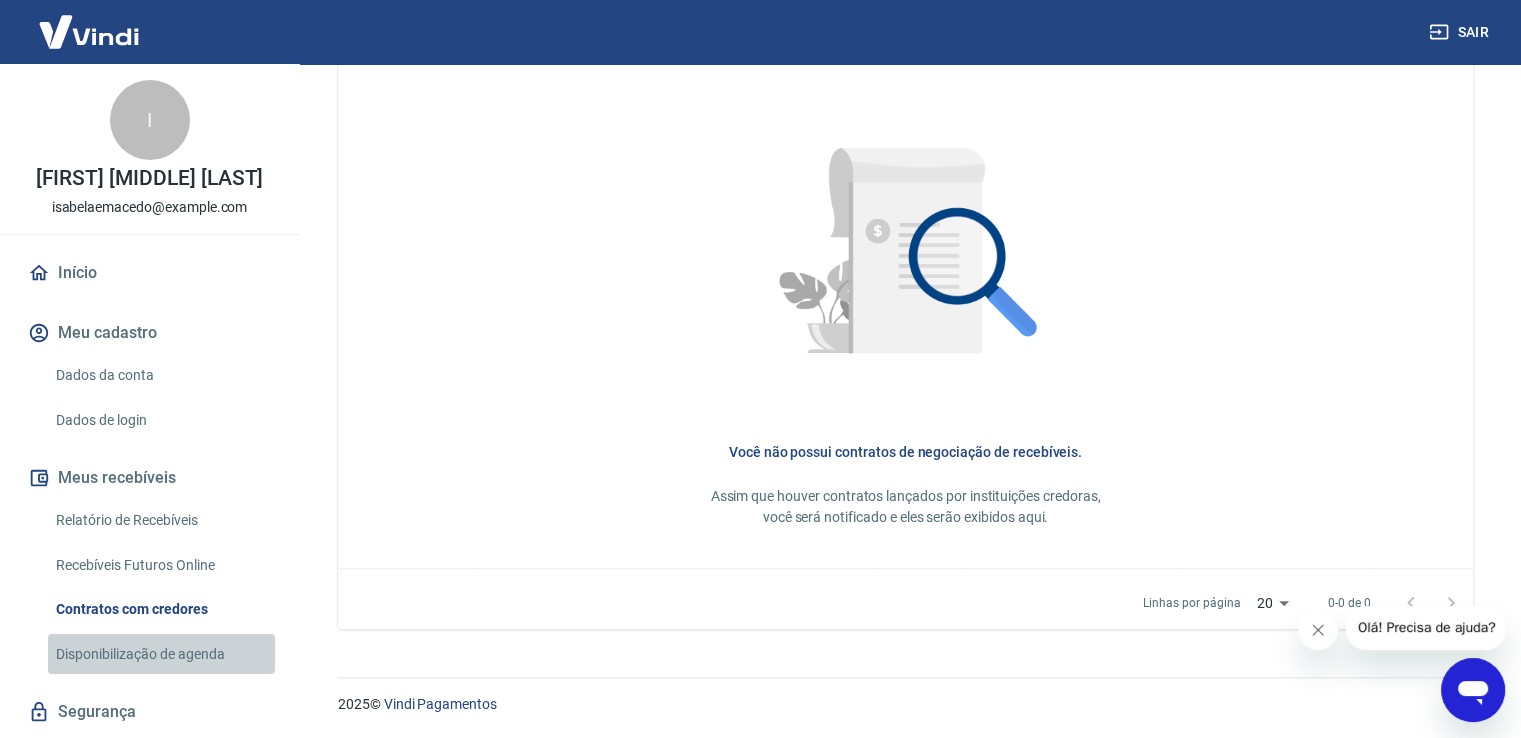 click on "Disponibilização de agenda" at bounding box center (161, 654) 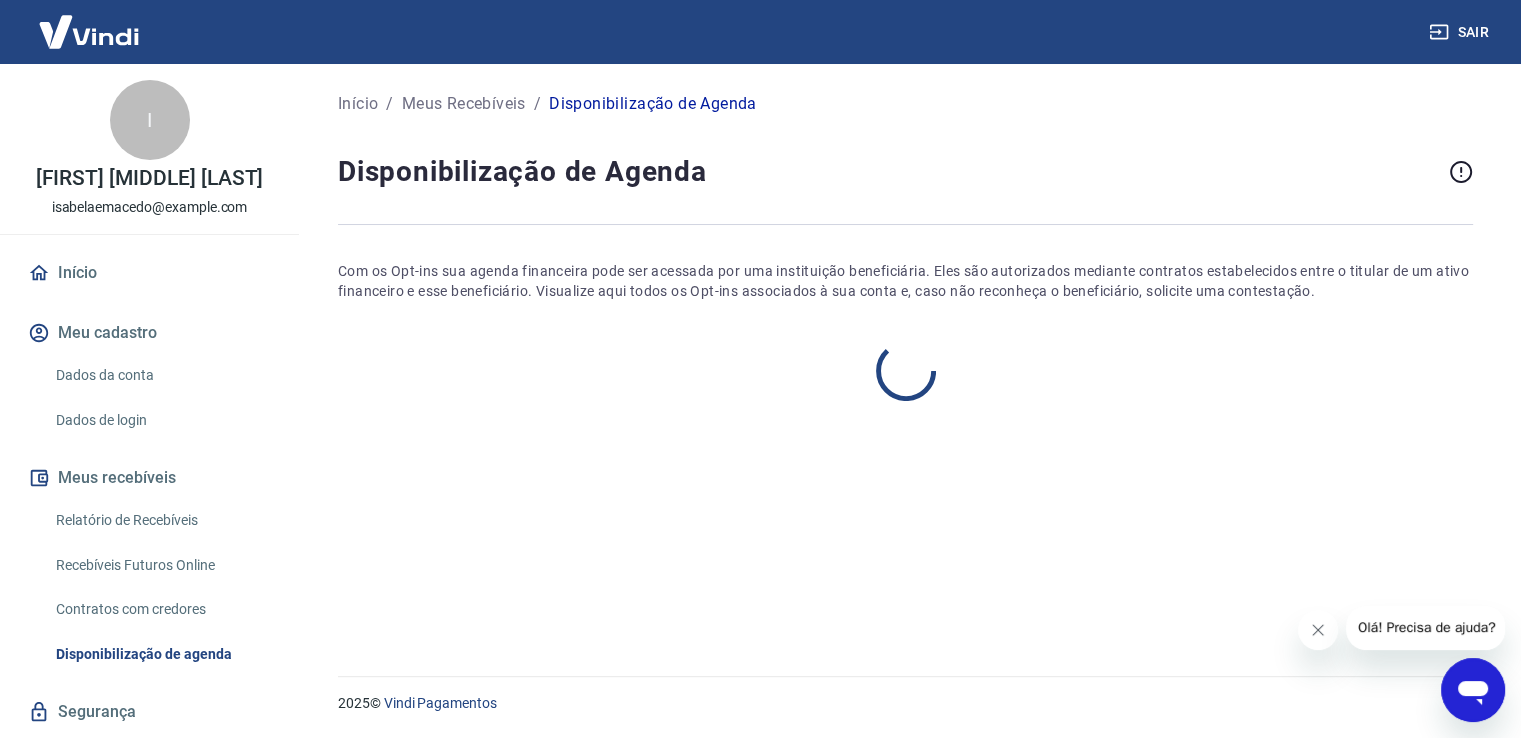 scroll, scrollTop: 0, scrollLeft: 0, axis: both 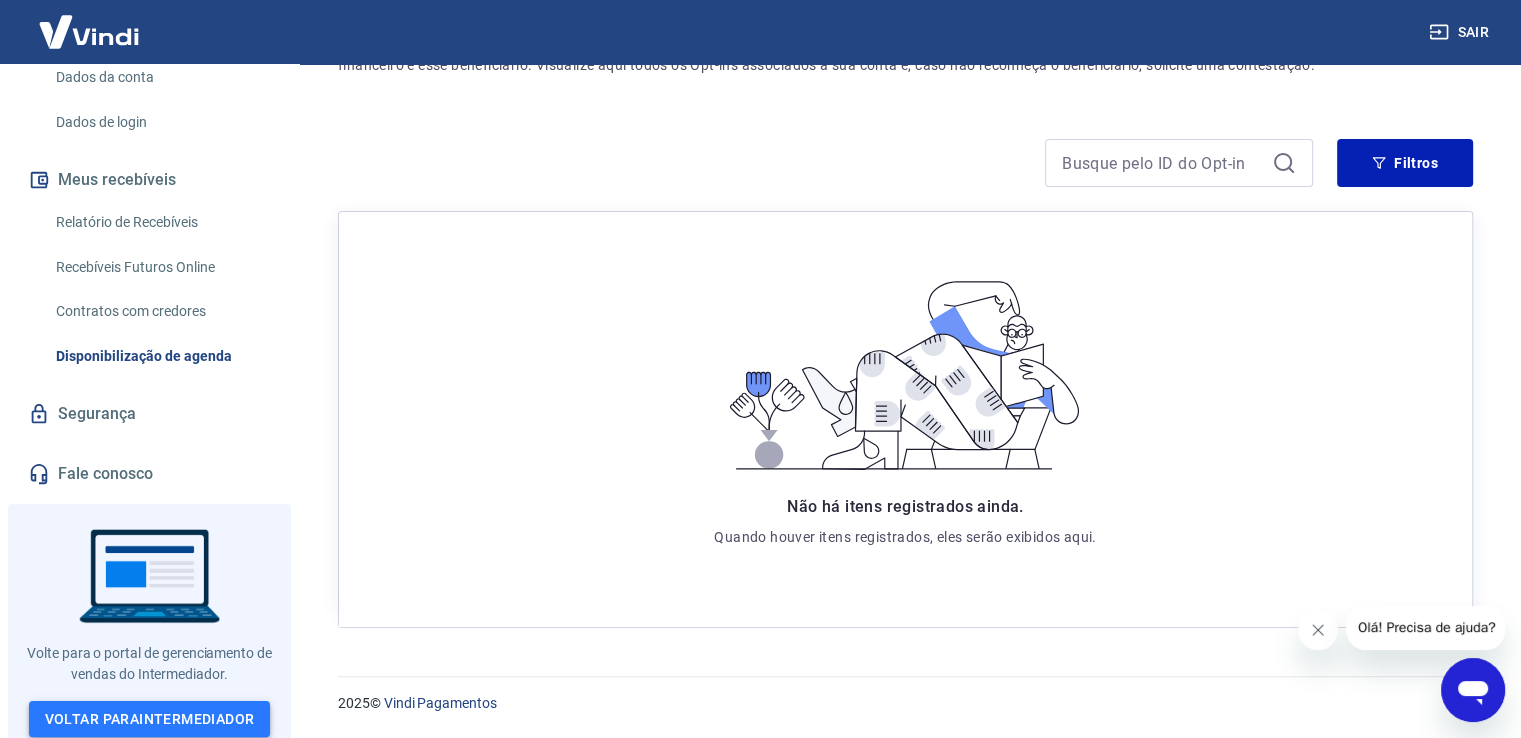 click on "Voltar para  Intermediador" at bounding box center (150, 719) 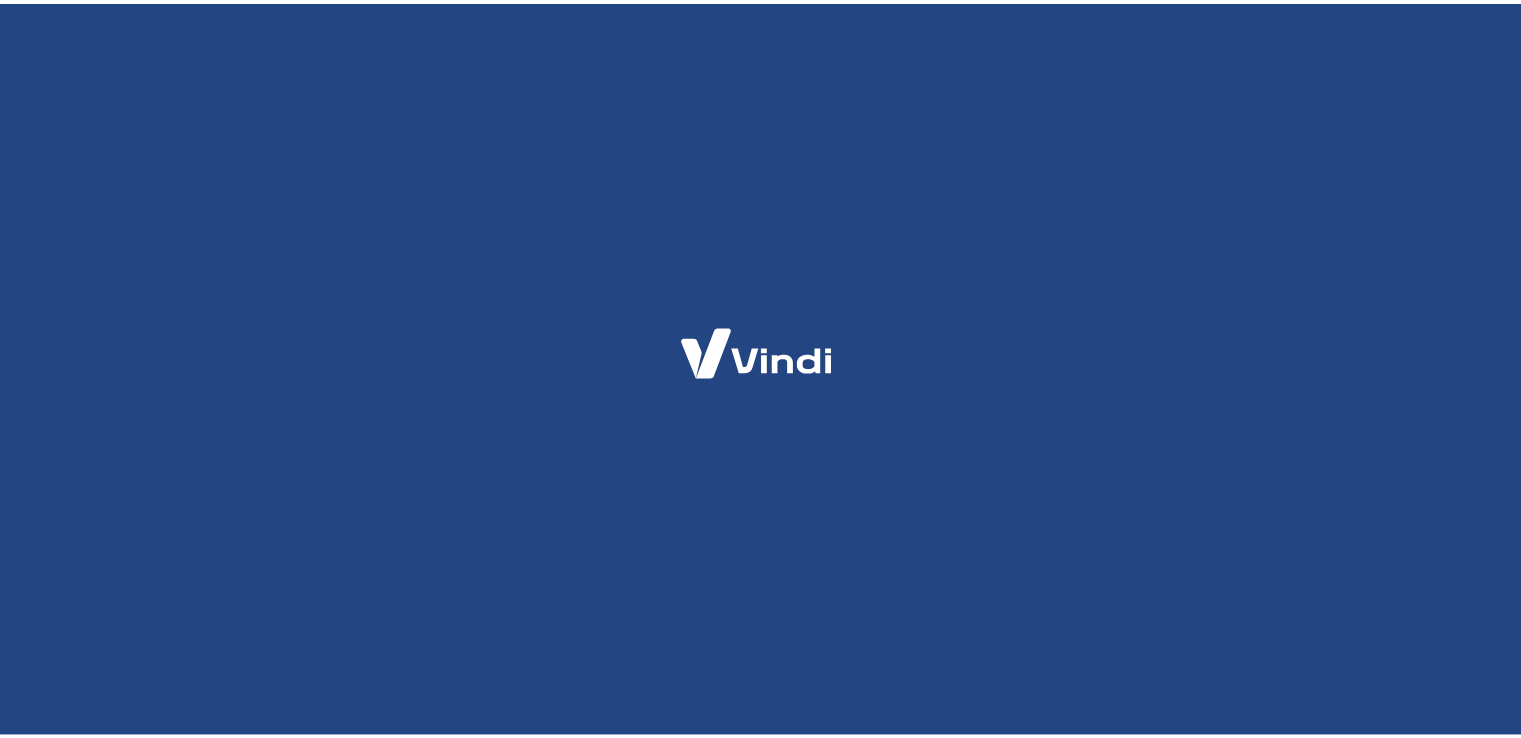 scroll, scrollTop: 0, scrollLeft: 0, axis: both 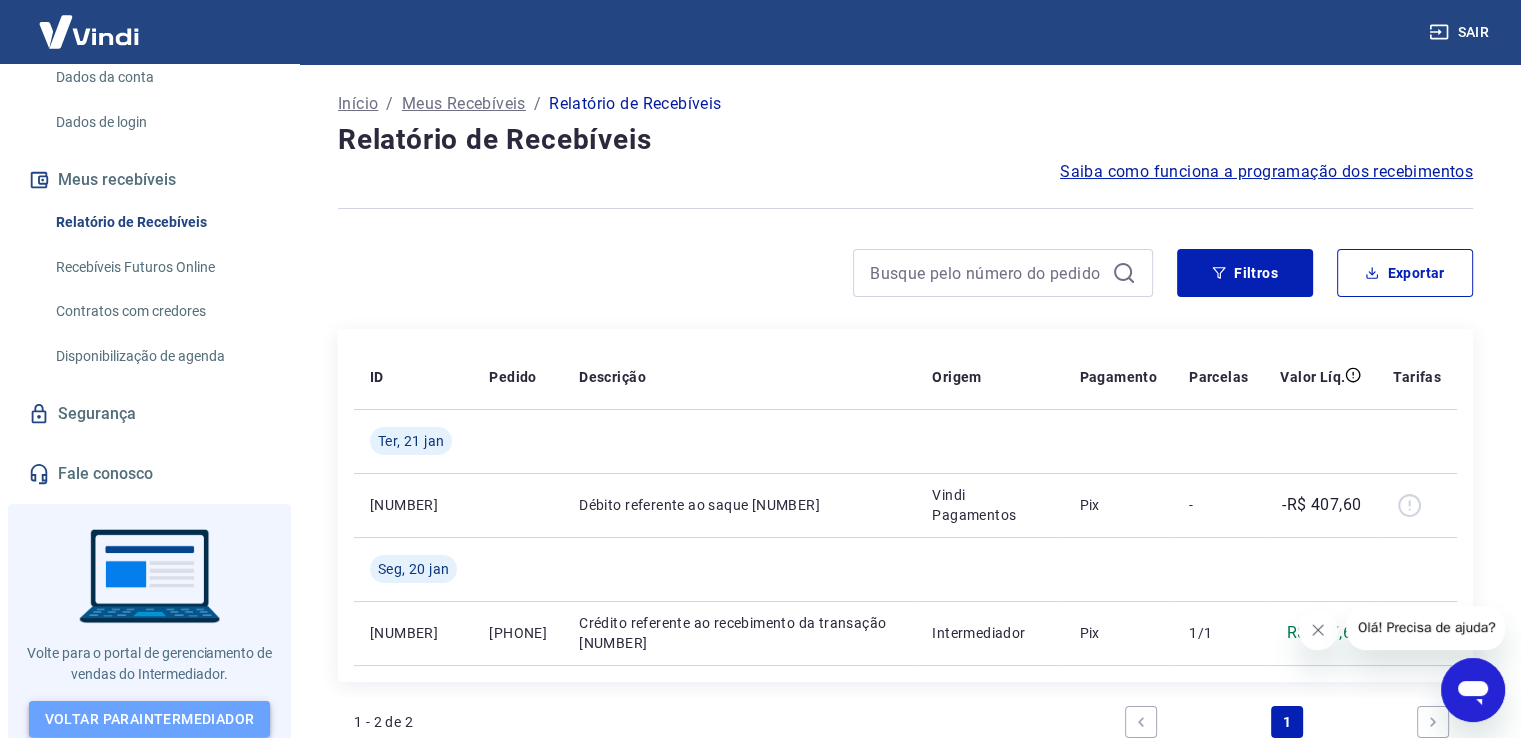 click on "Voltar para  Intermediador" at bounding box center [150, 719] 